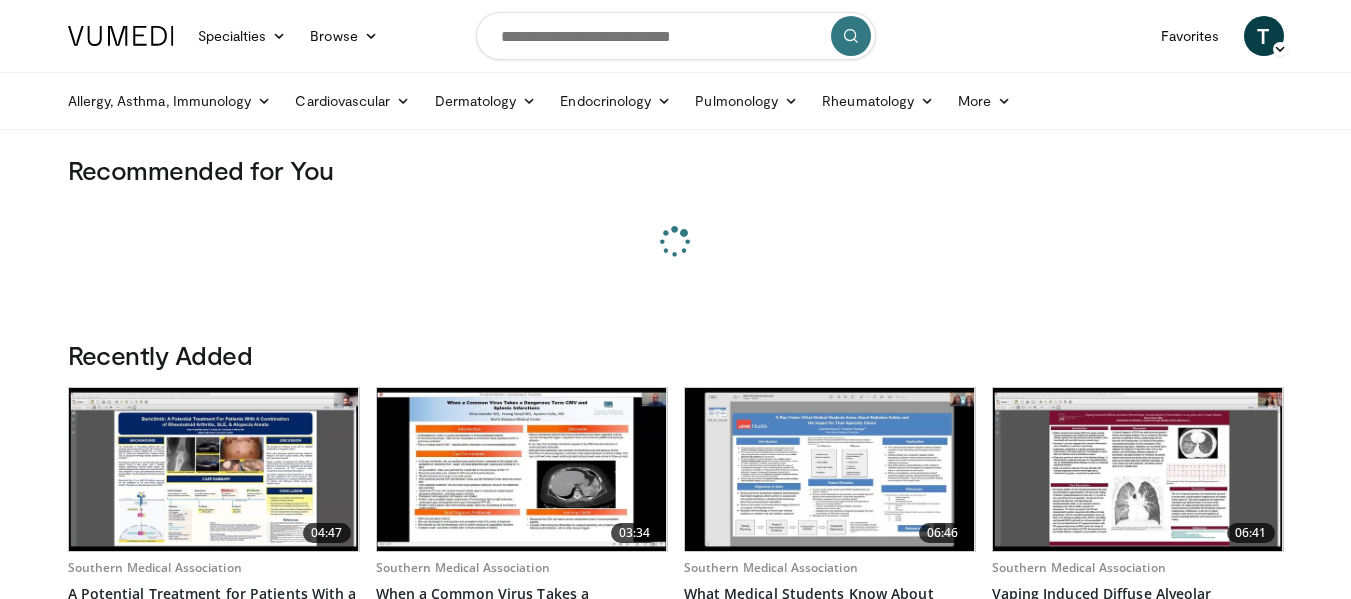 scroll, scrollTop: 0, scrollLeft: 0, axis: both 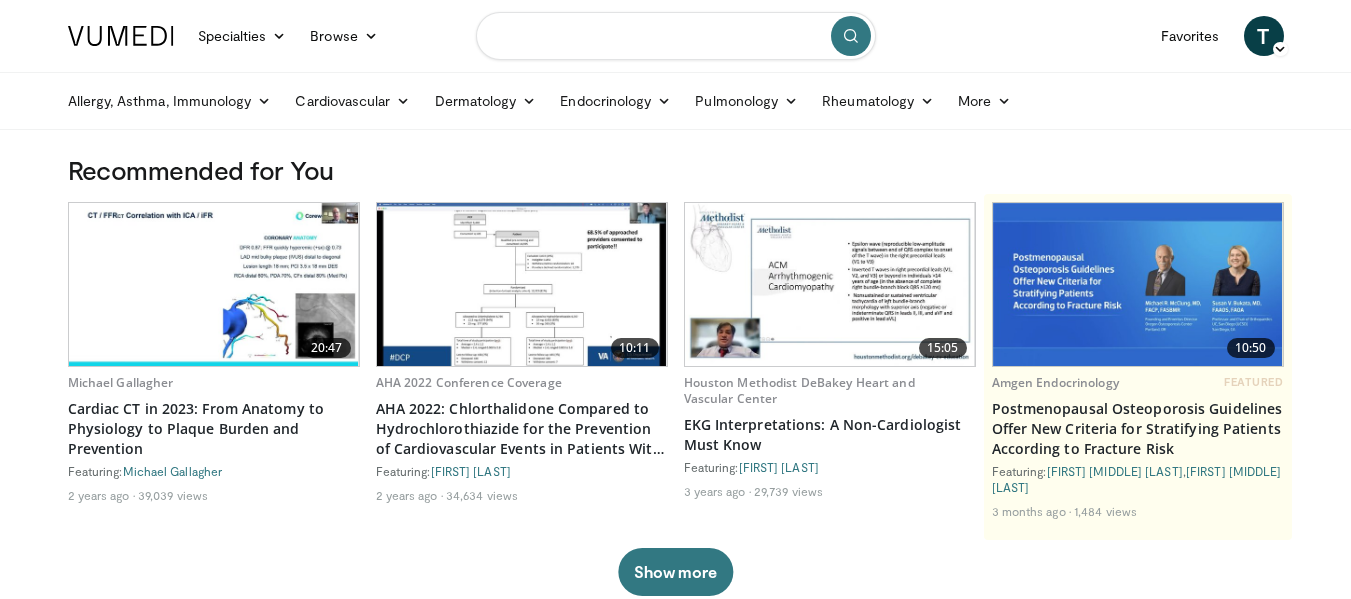 click at bounding box center [676, 36] 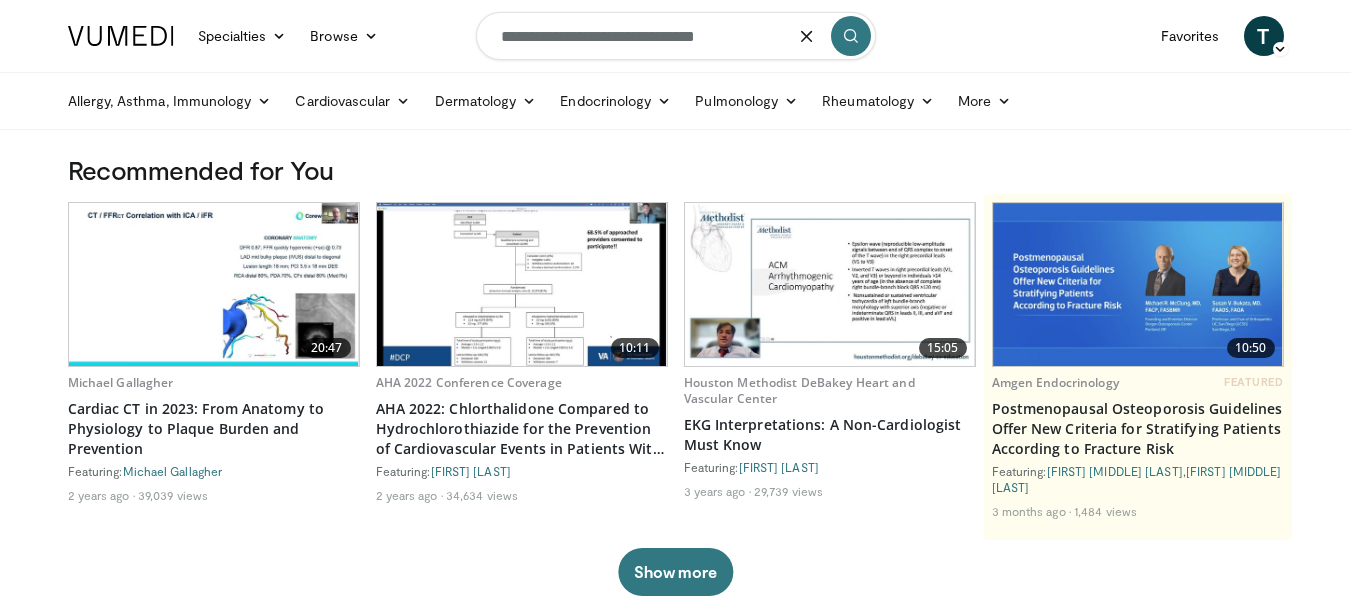 type on "**********" 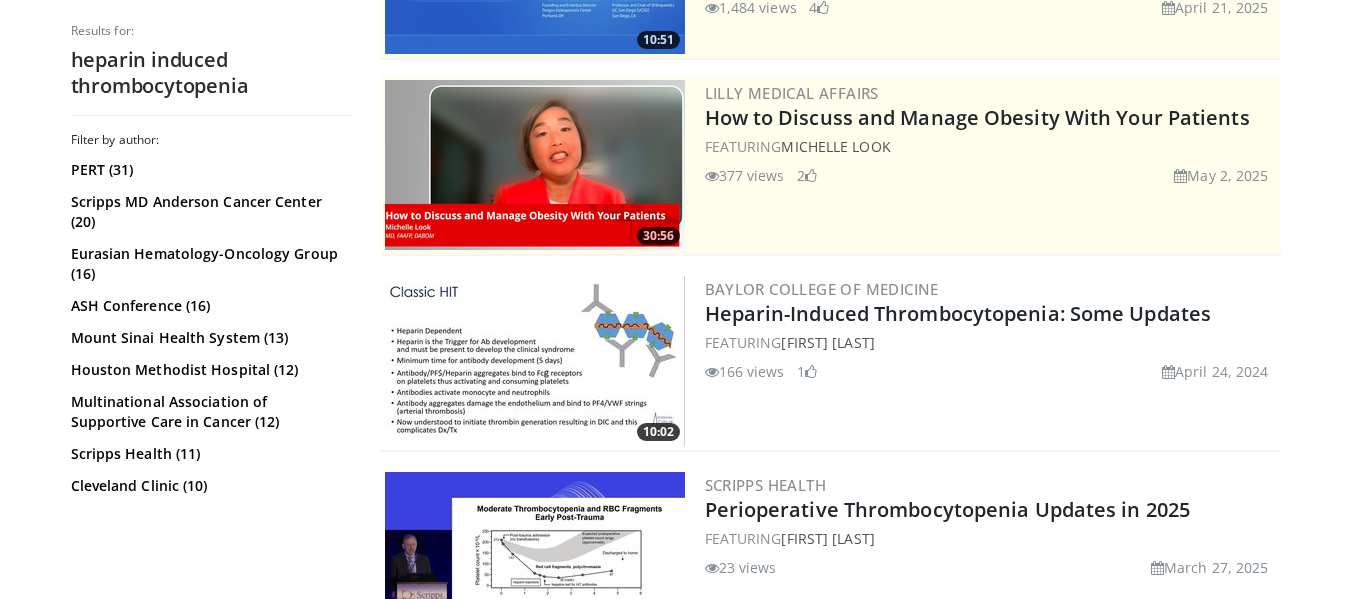 scroll, scrollTop: 345, scrollLeft: 0, axis: vertical 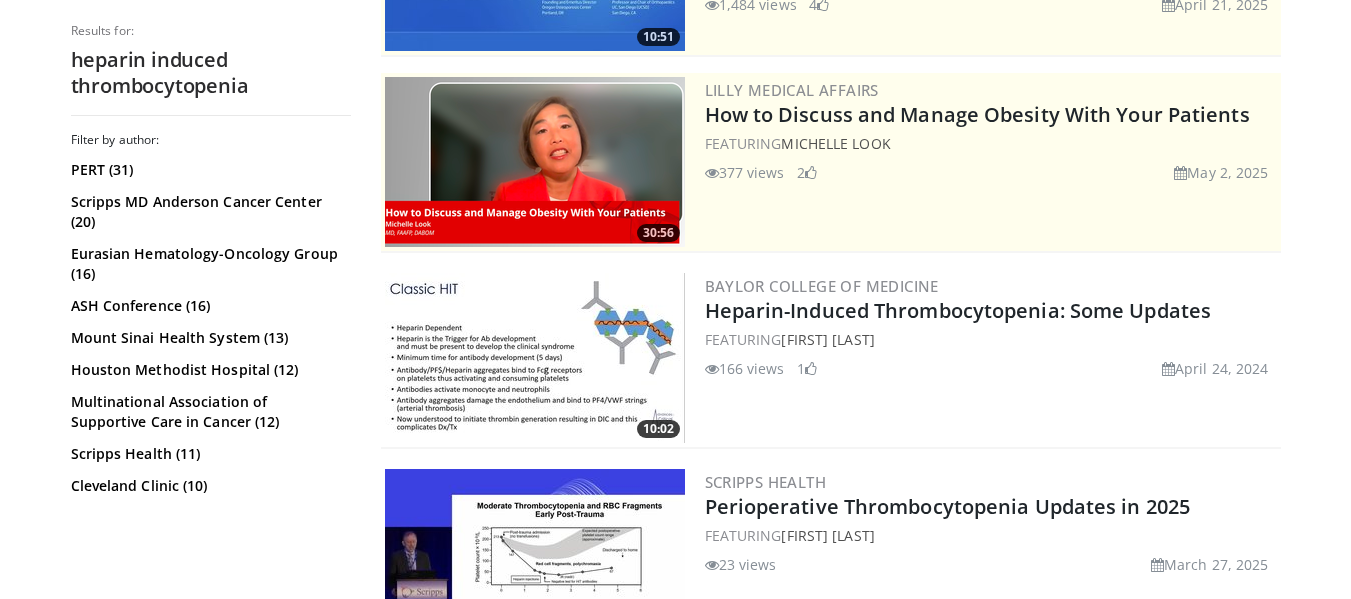 click at bounding box center [535, 358] 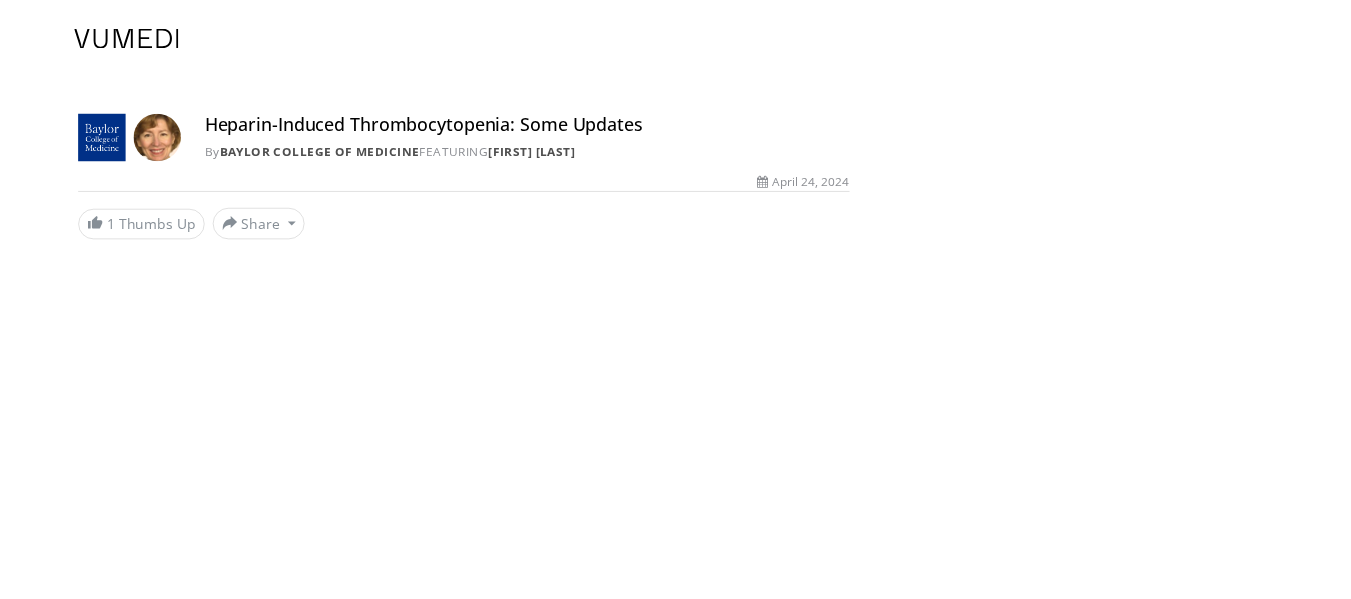 scroll, scrollTop: 0, scrollLeft: 0, axis: both 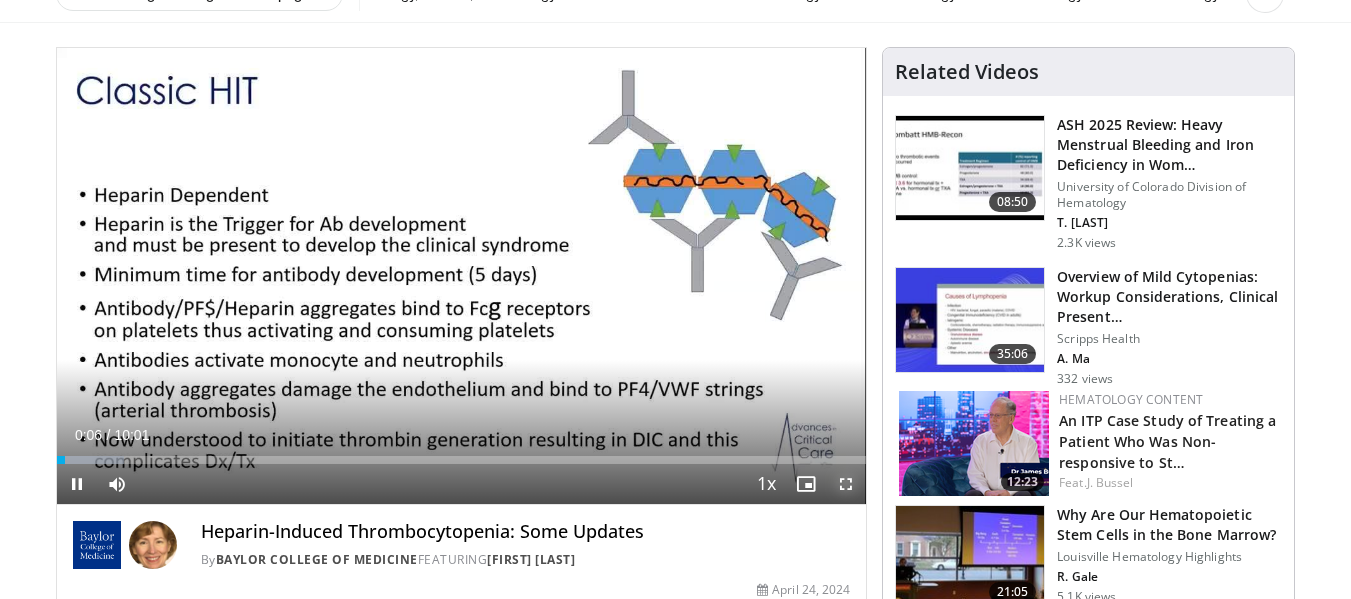 click at bounding box center (846, 484) 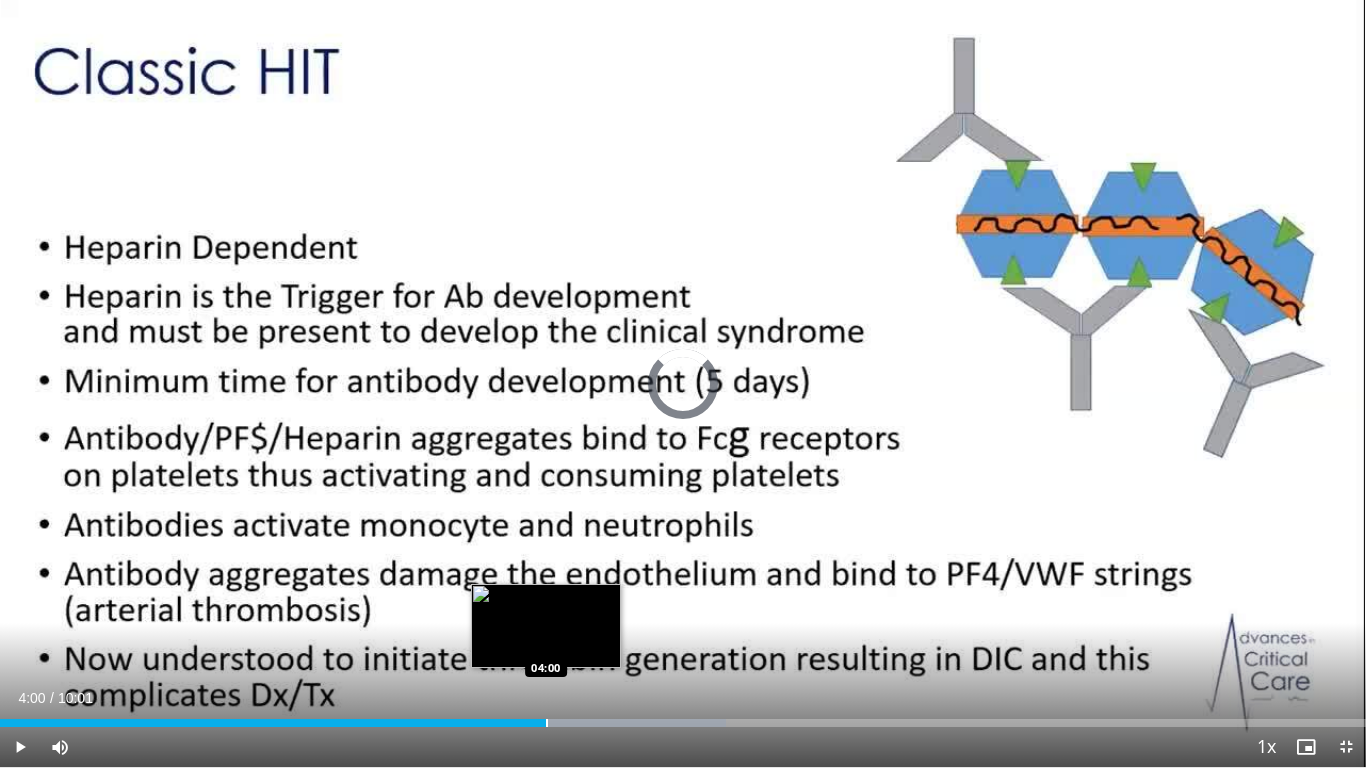 click on "Loaded :  53.15% 04:00 04:00" at bounding box center (683, 717) 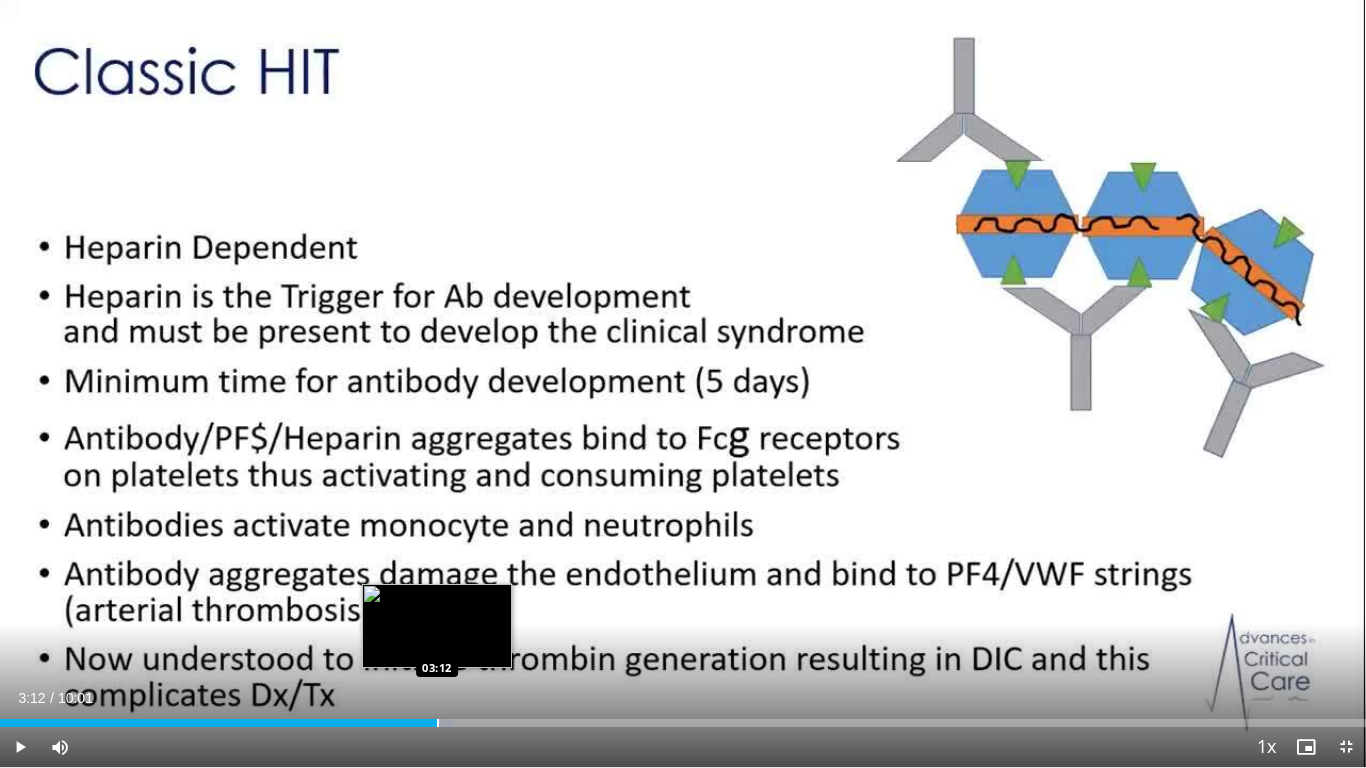 click on "Loaded :  33.21% 03:12 03:12" at bounding box center (683, 717) 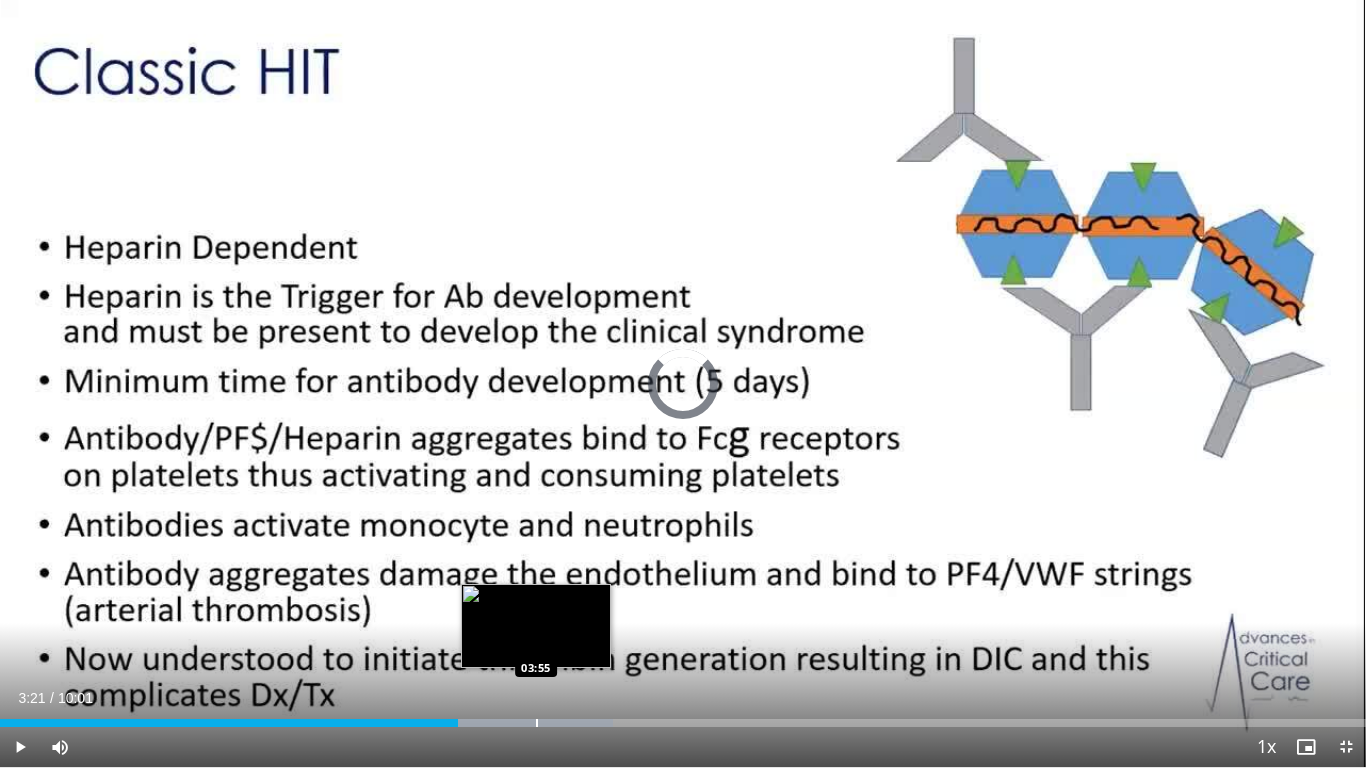 click at bounding box center [537, 723] 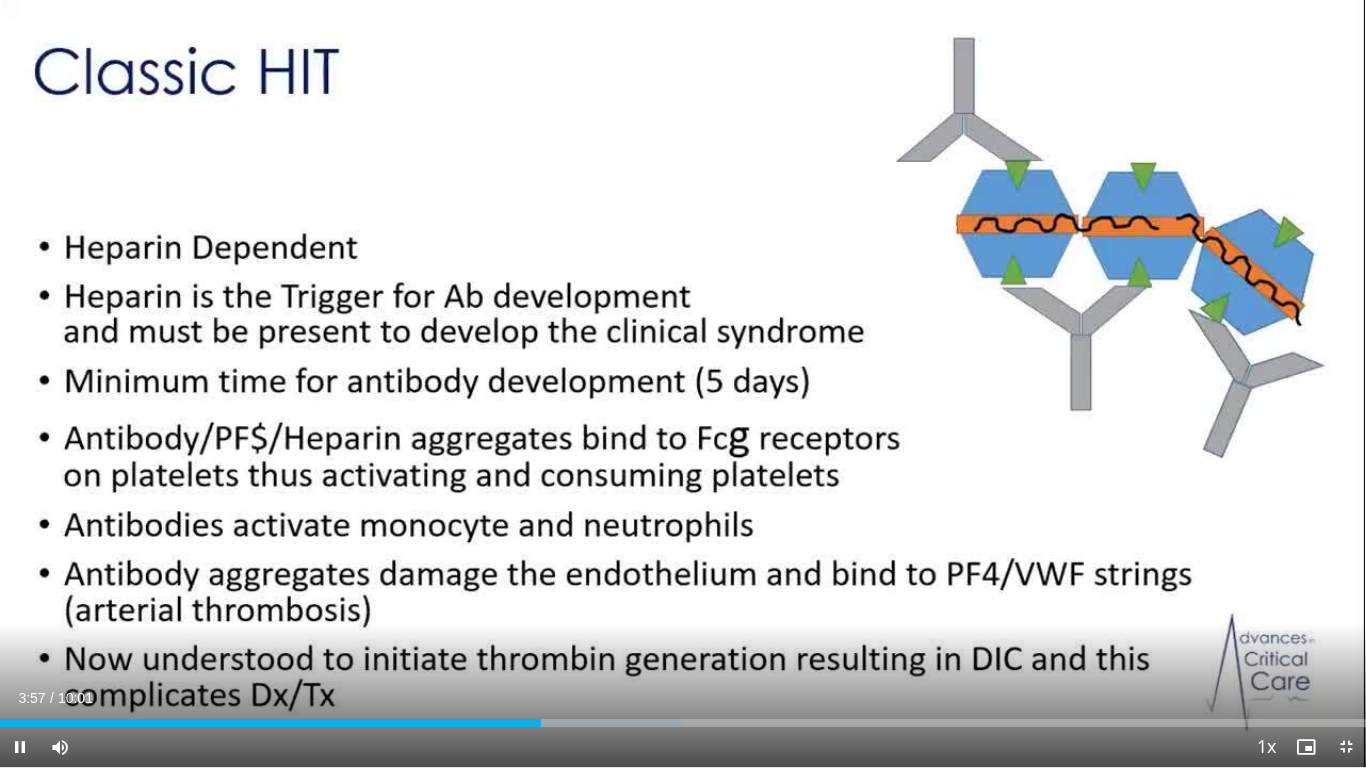 click on "Current Time  3:57 / Duration  10:01 Pause Skip Backward Skip Forward Mute Loaded :  49.83% 03:57 03:47 Stream Type  LIVE Seek to live, currently behind live LIVE   1x Playback Rate 0.5x 0.75x 1x , selected 1.25x 1.5x 1.75x 2x Chapters Chapters Descriptions descriptions off , selected Captions captions settings , opens captions settings dialog captions off , selected Audio Track en (Main) , selected Exit Fullscreen Enable picture-in-picture mode" at bounding box center [683, 747] 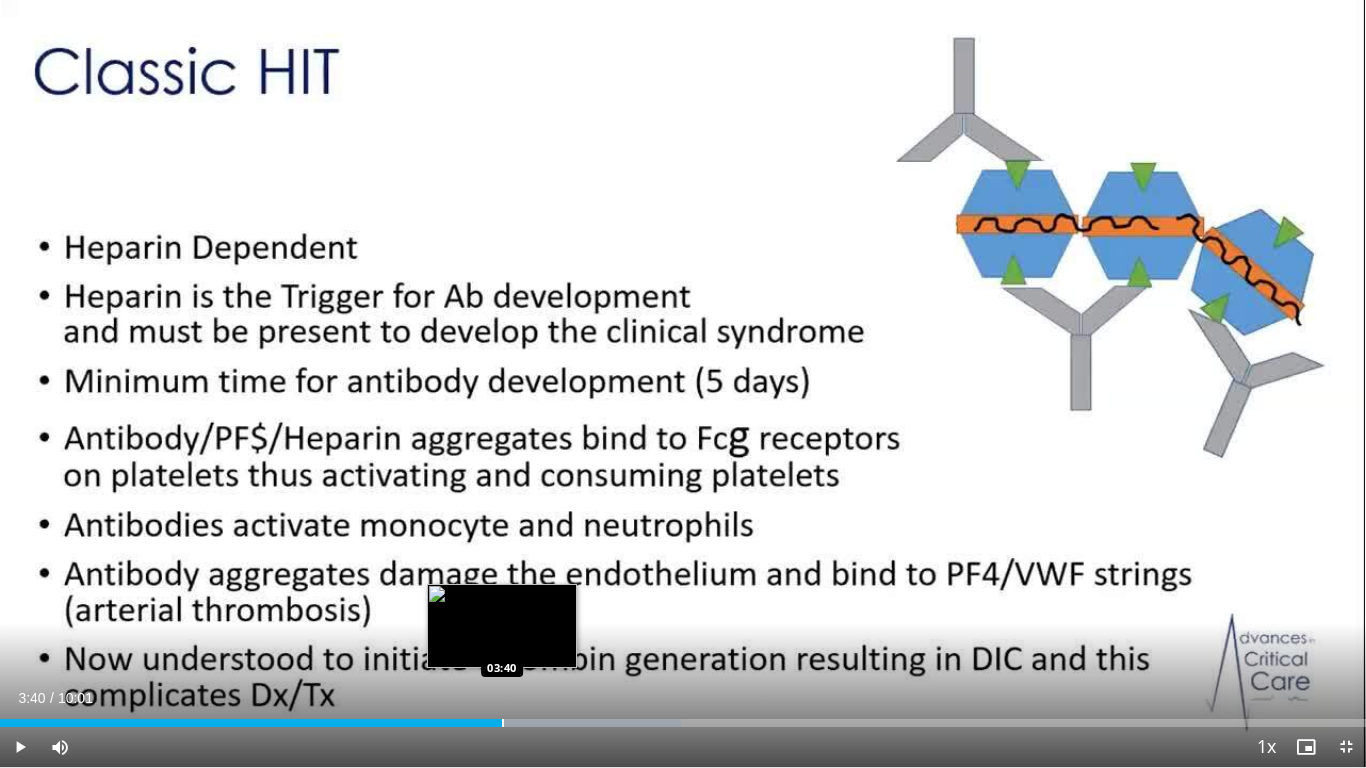click at bounding box center (503, 723) 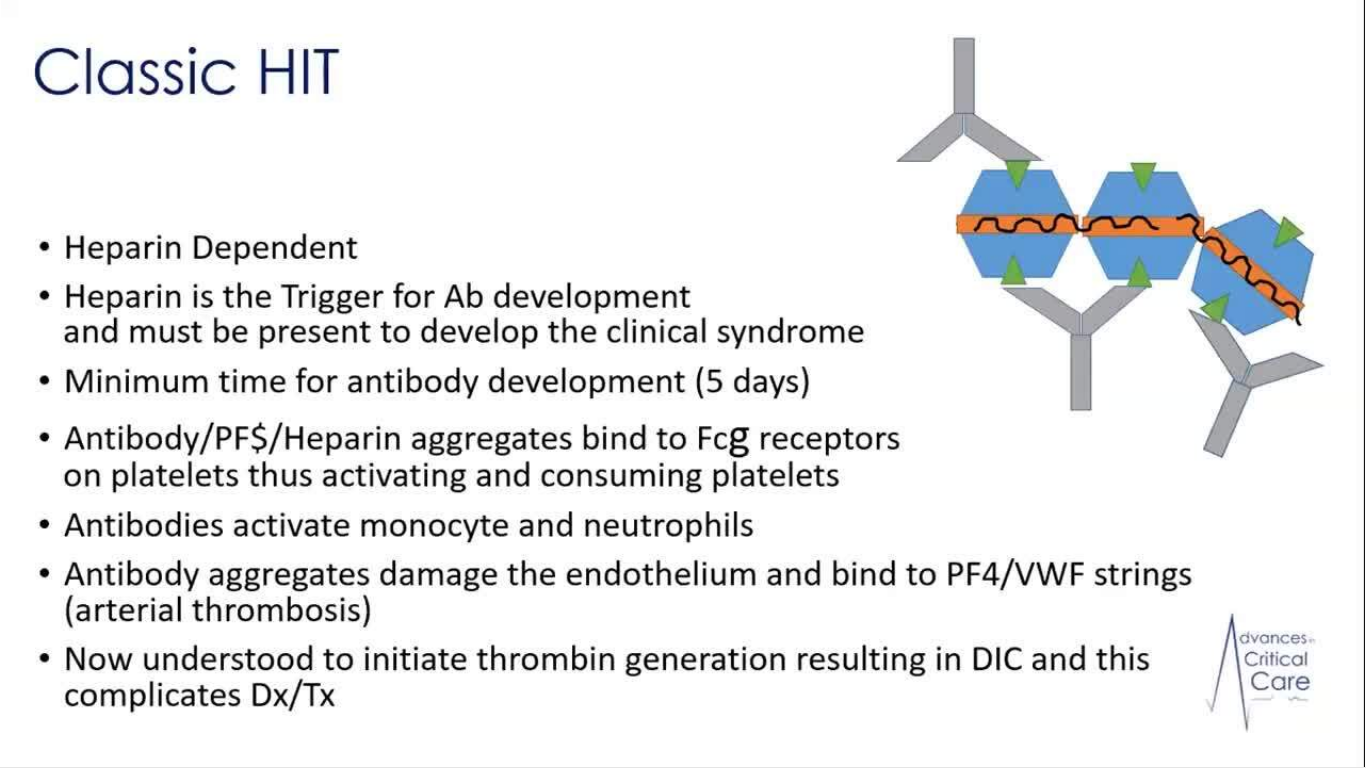 click on "**********" at bounding box center (683, 384) 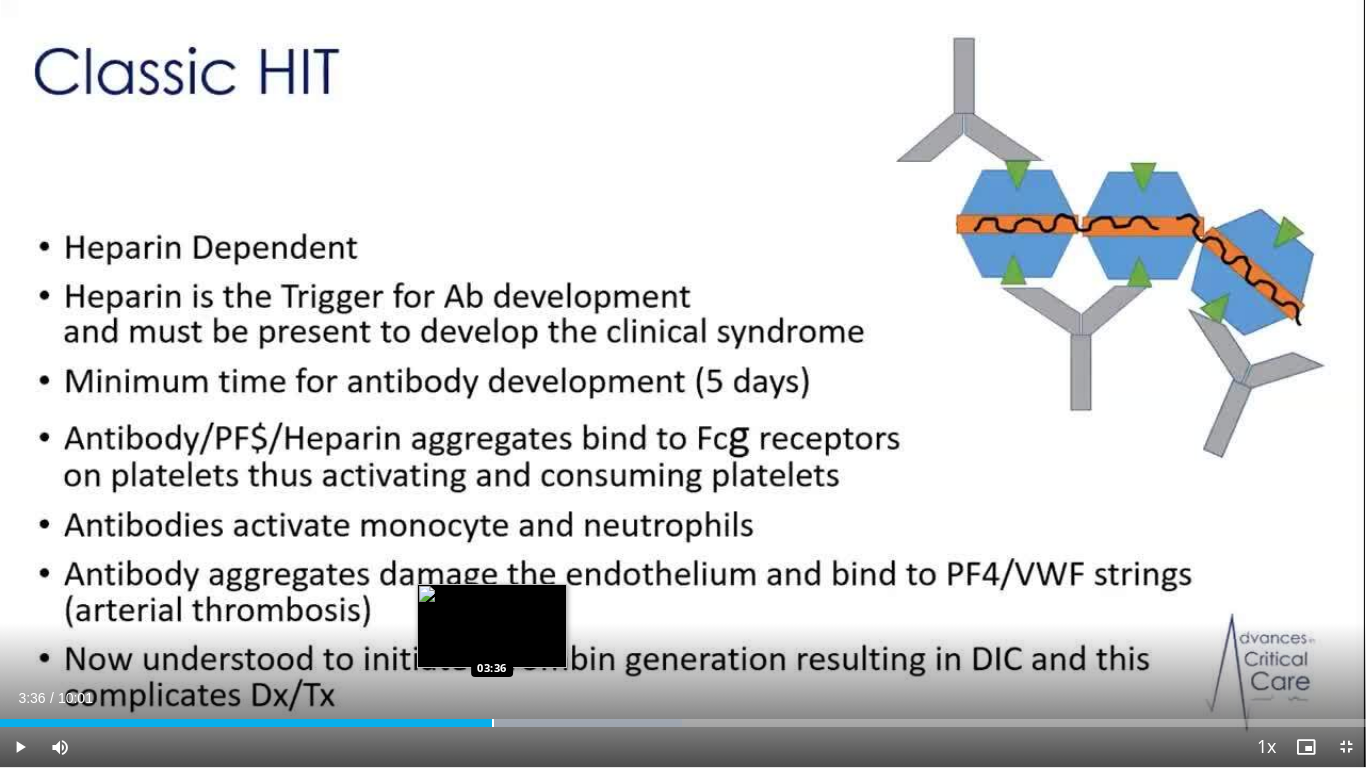 click at bounding box center [493, 723] 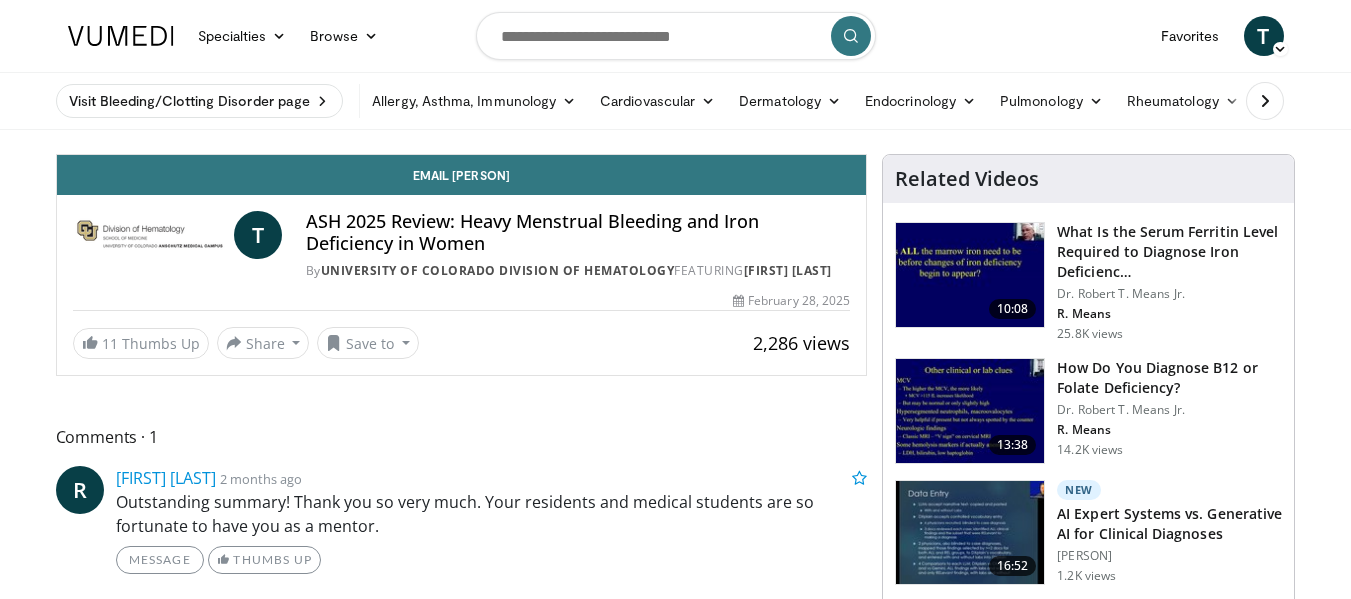 scroll, scrollTop: 0, scrollLeft: 0, axis: both 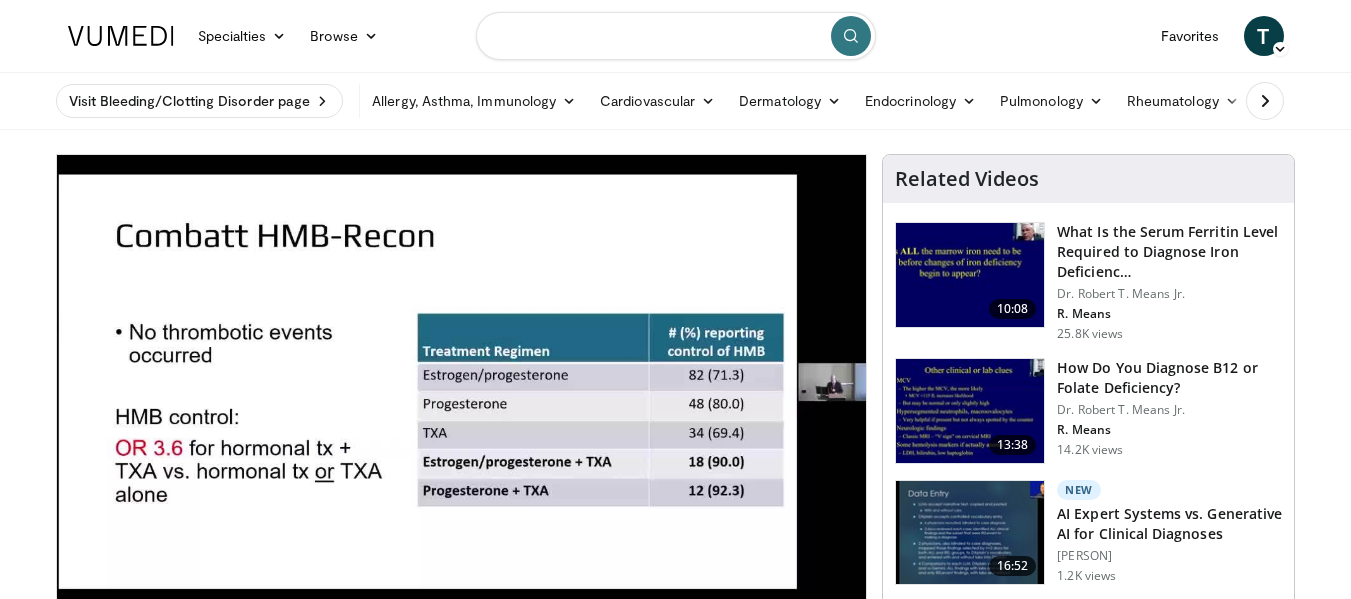 click at bounding box center [676, 36] 